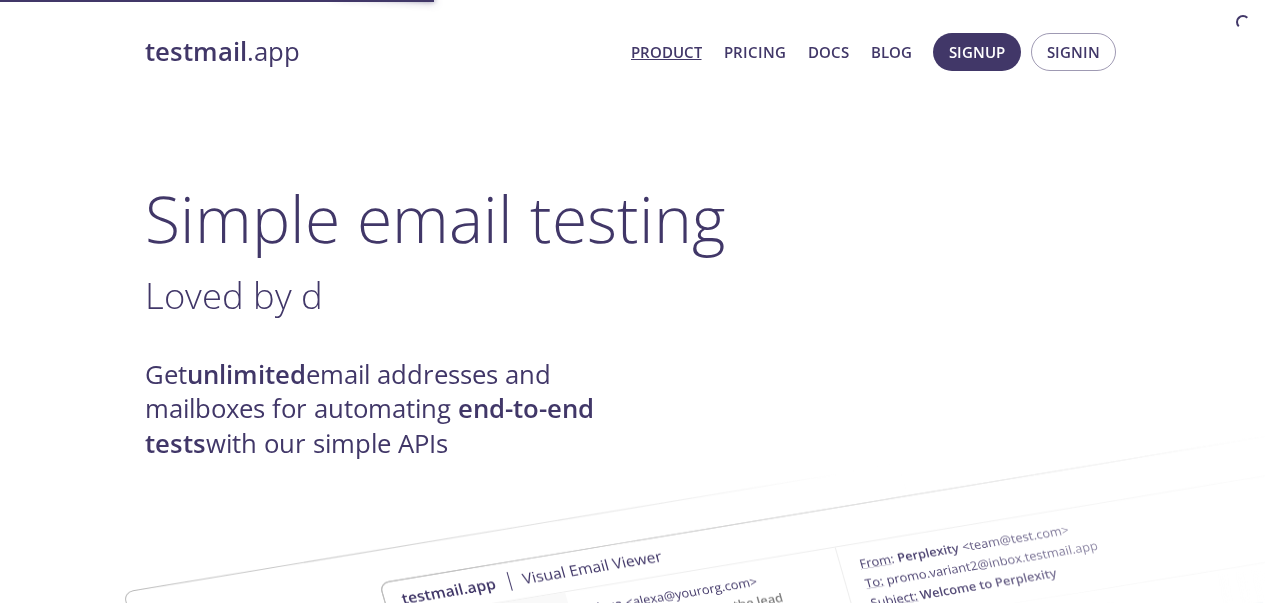 scroll, scrollTop: 0, scrollLeft: 0, axis: both 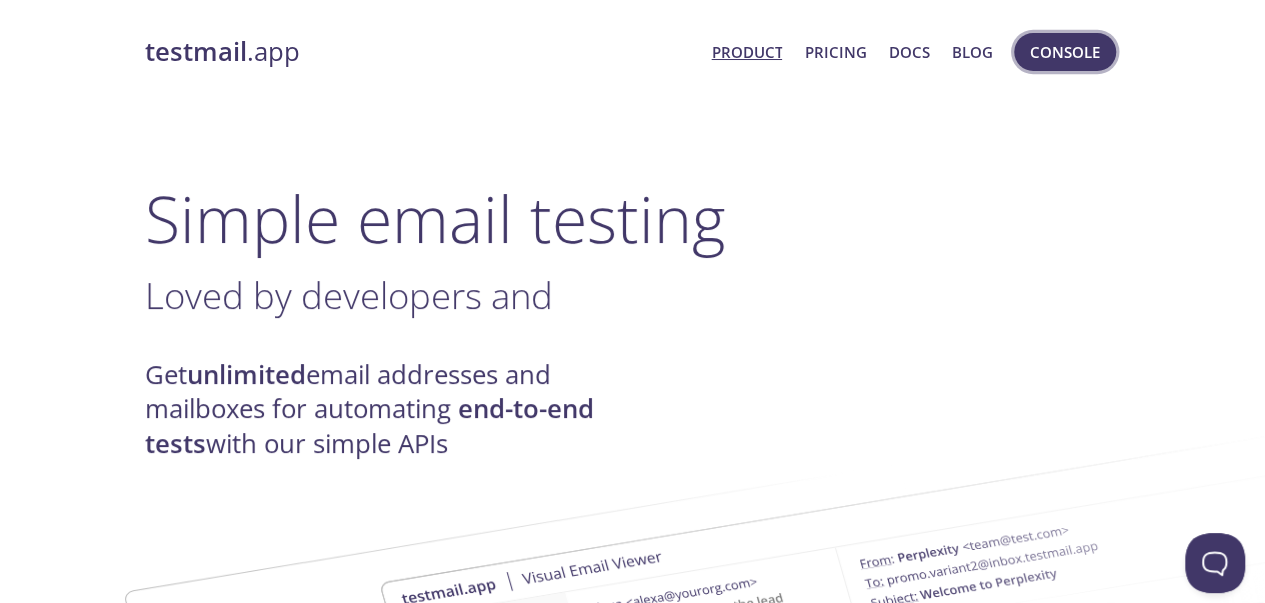 click on "Console" at bounding box center [1065, 52] 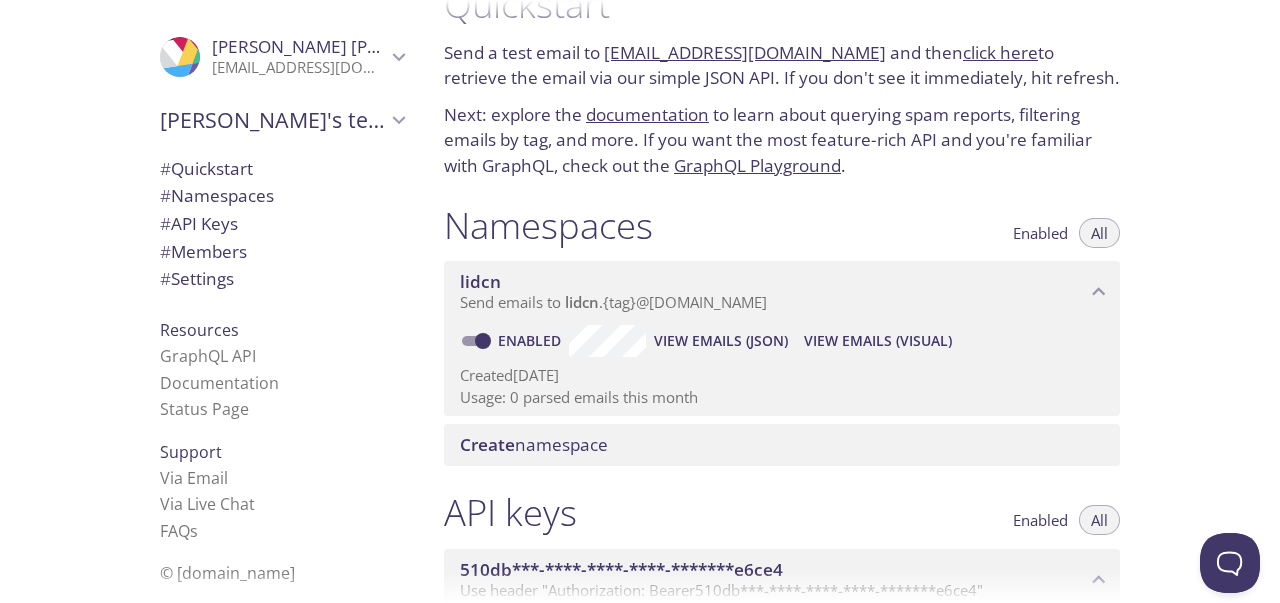 scroll, scrollTop: 0, scrollLeft: 0, axis: both 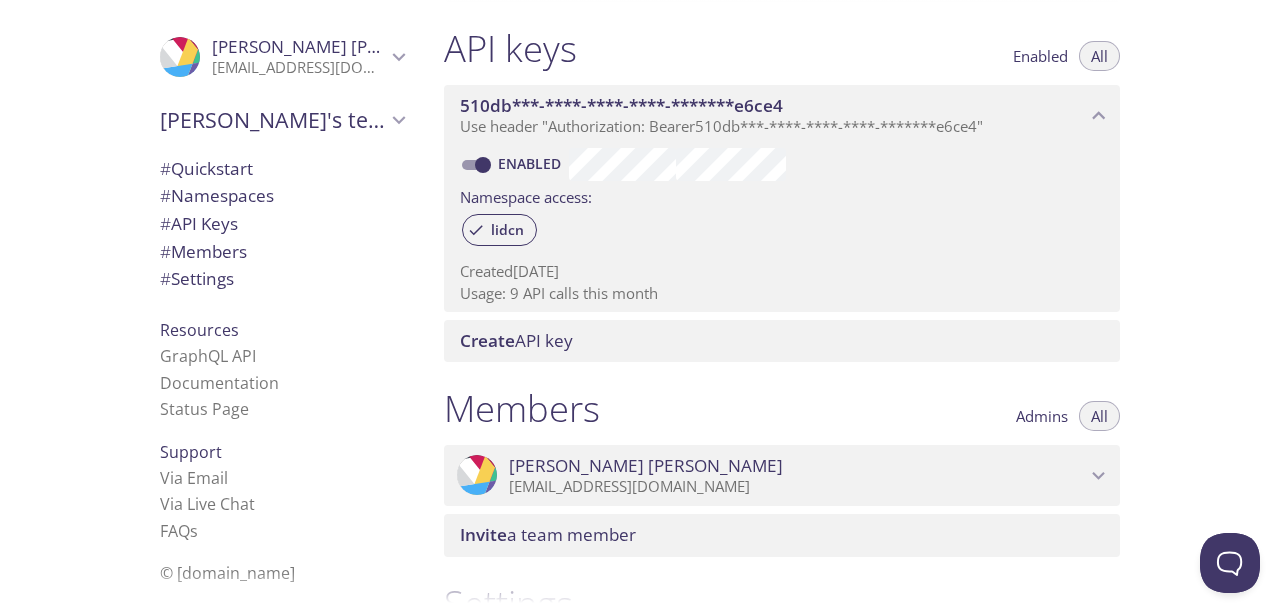 click on "[EMAIL_ADDRESS][DOMAIN_NAME]" at bounding box center [797, 487] 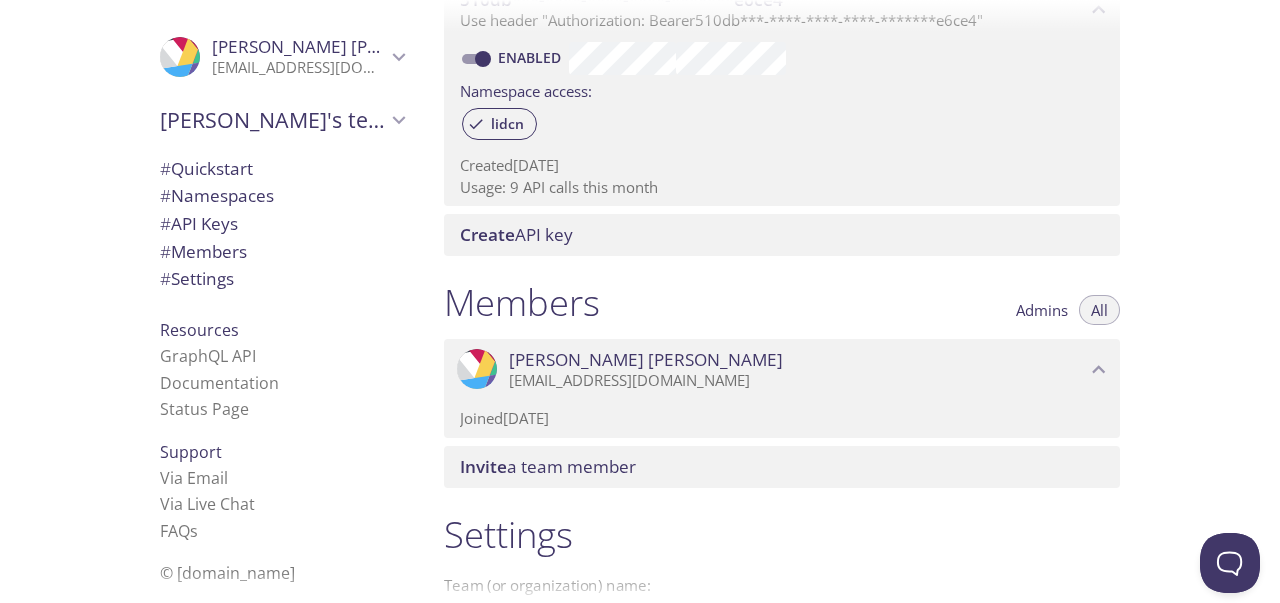 scroll, scrollTop: 650, scrollLeft: 0, axis: vertical 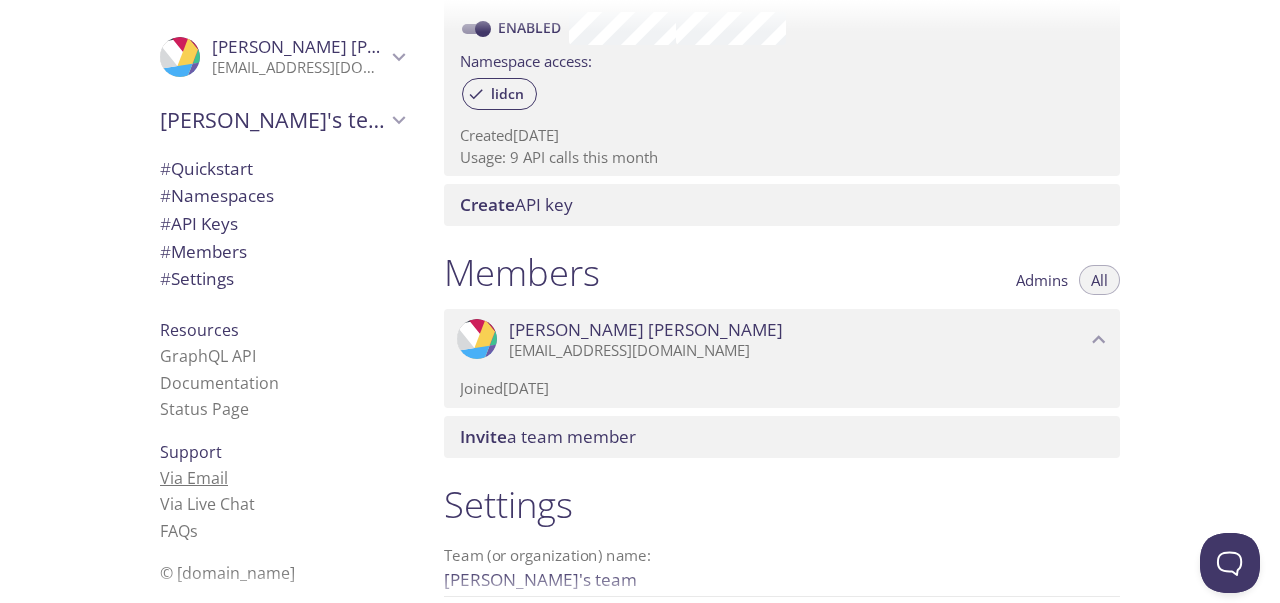 click on "Via Email" at bounding box center (194, 478) 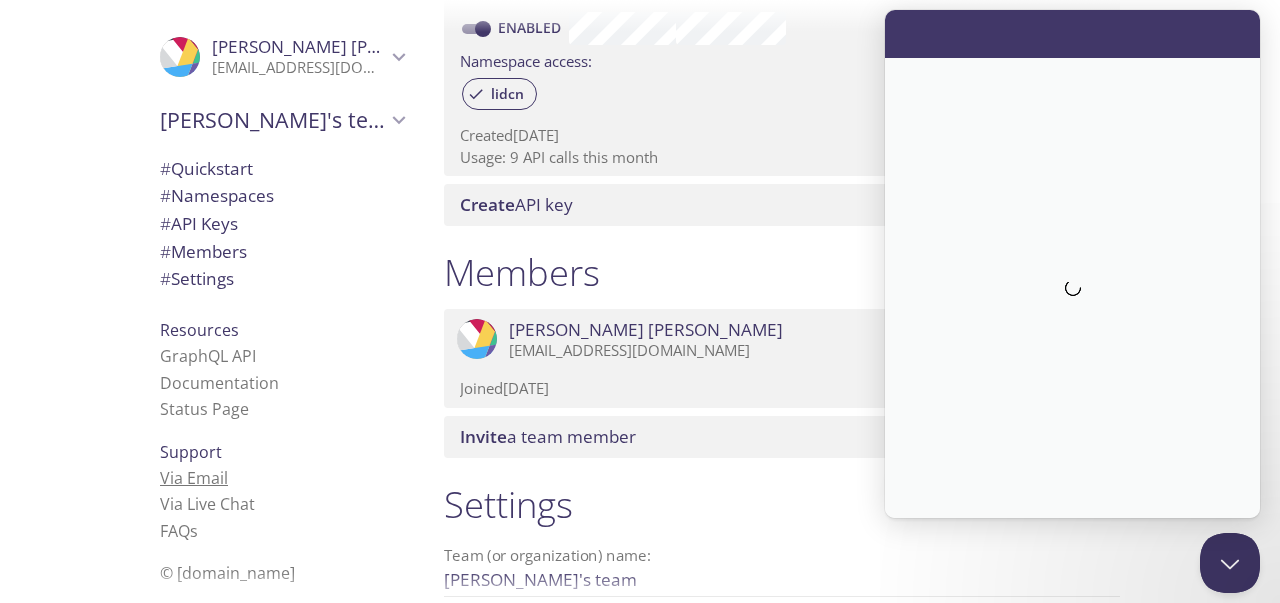 scroll, scrollTop: 0, scrollLeft: 0, axis: both 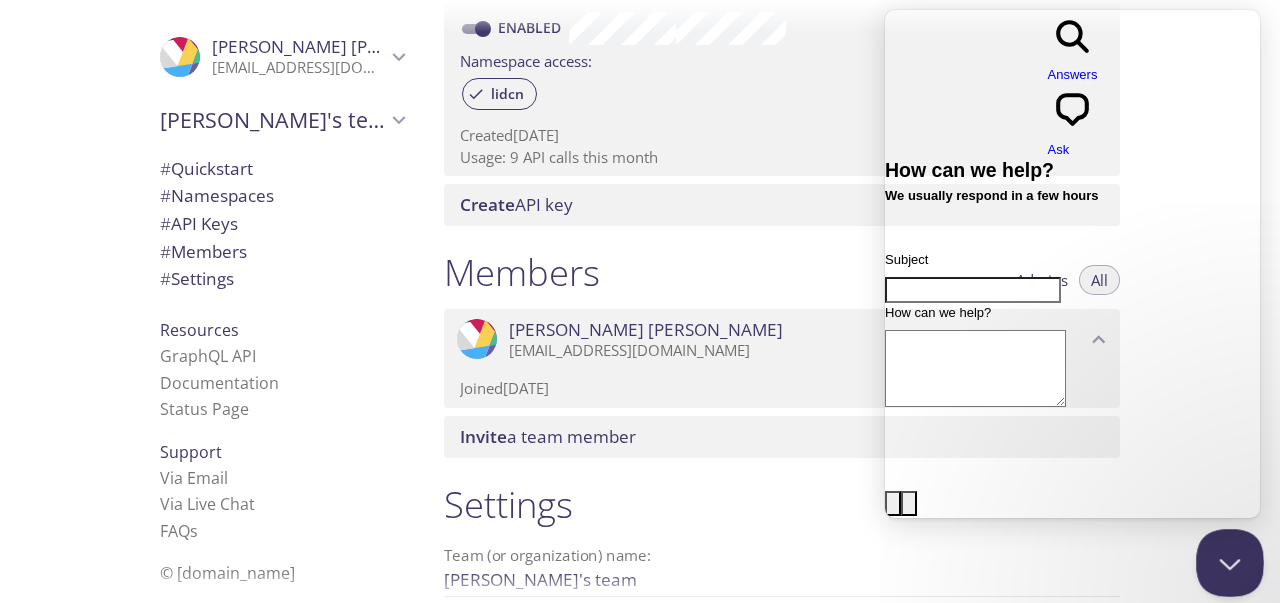 click at bounding box center (1226, 559) 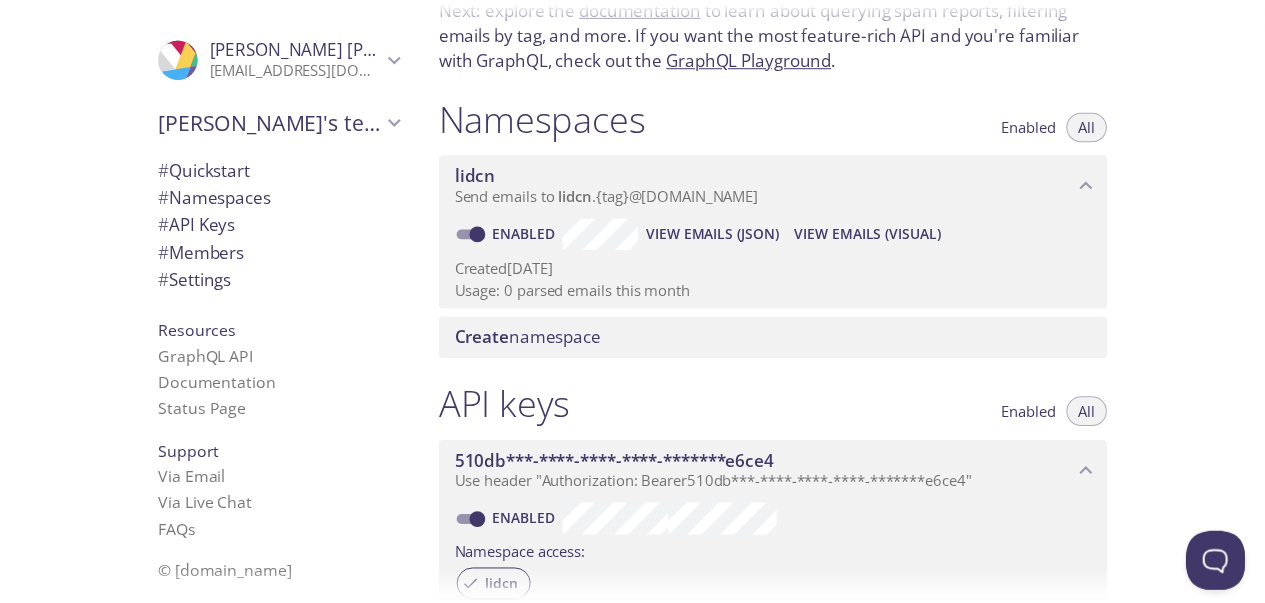 scroll, scrollTop: 0, scrollLeft: 0, axis: both 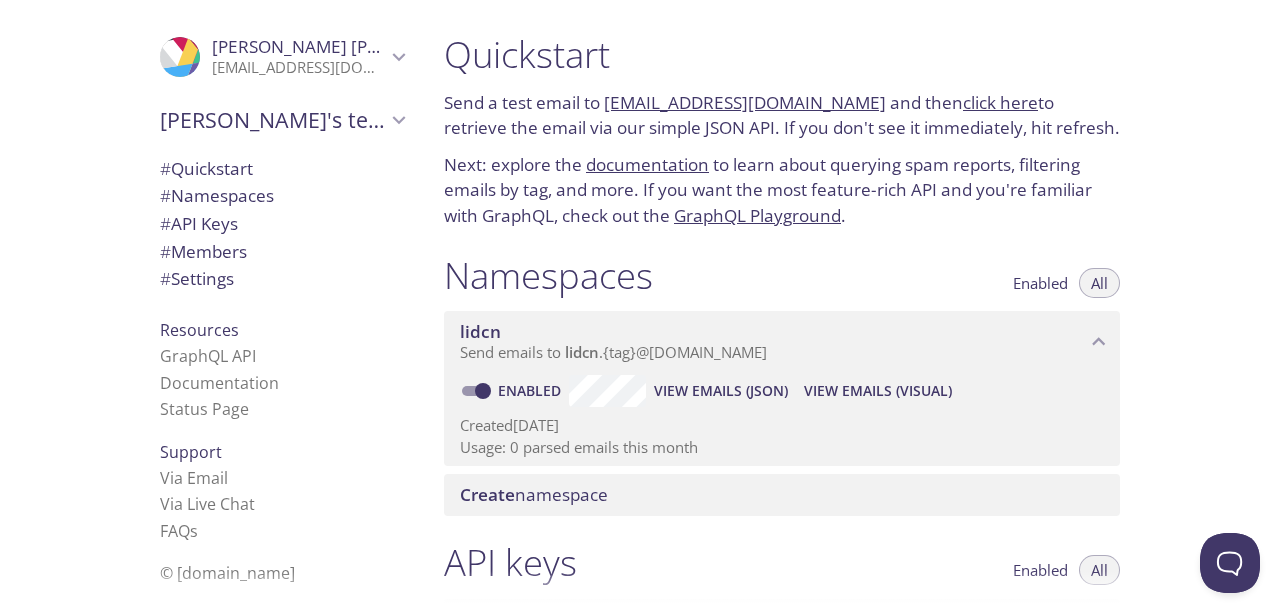 click 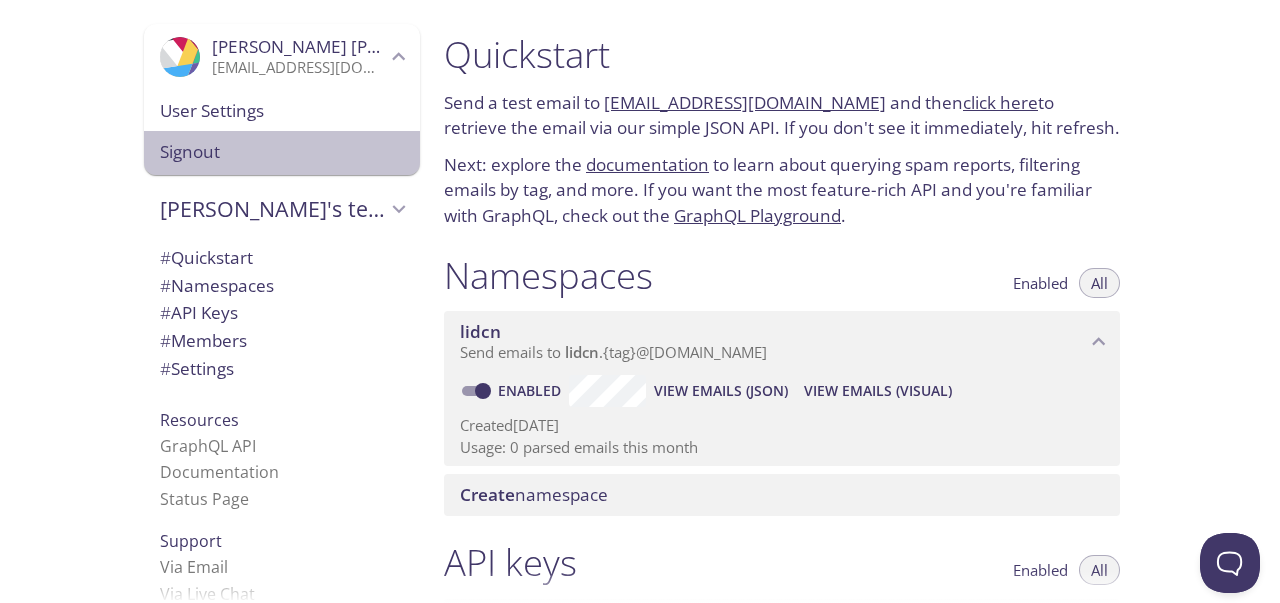 click on "Signout" at bounding box center [282, 152] 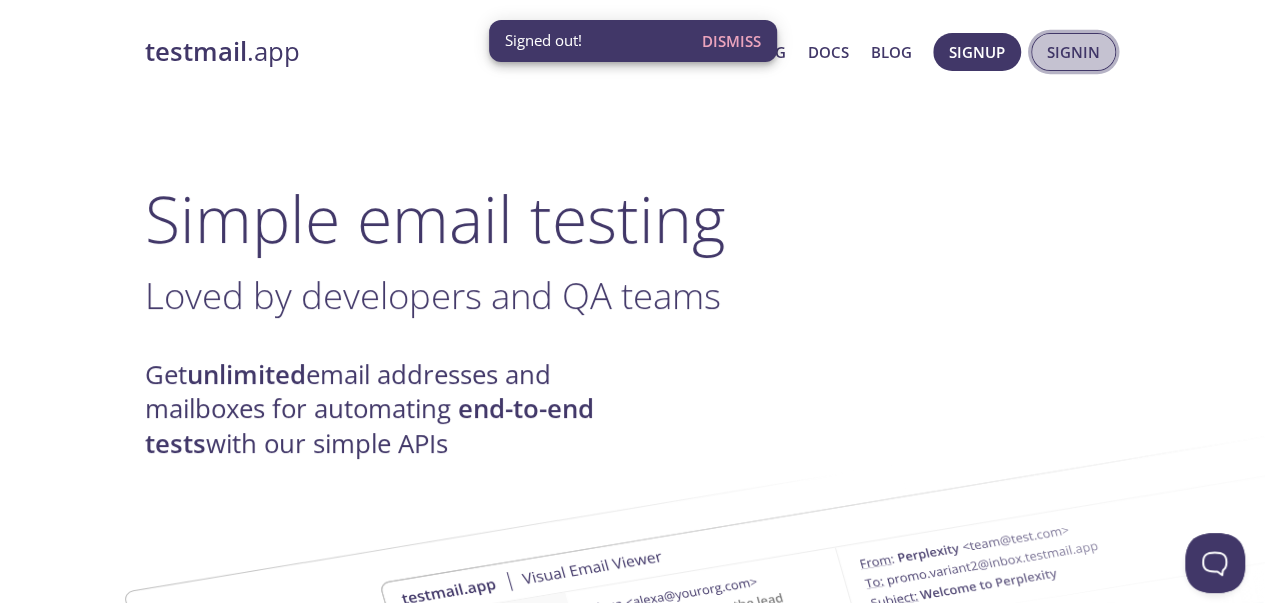 click on "Signin" at bounding box center [1073, 52] 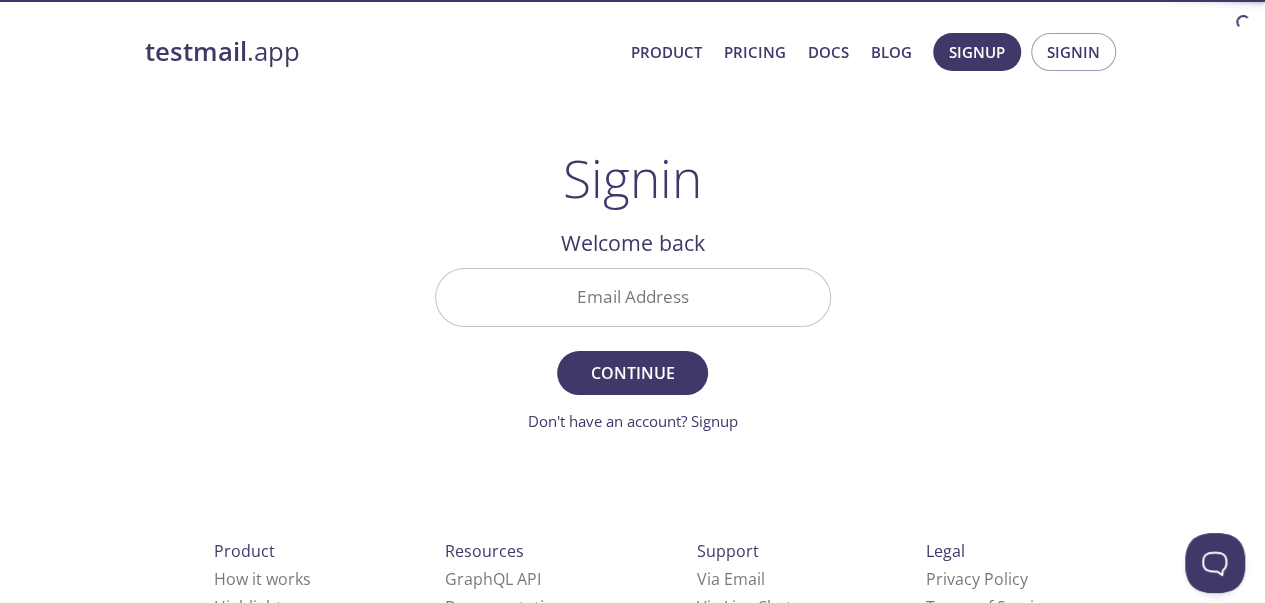 click on "Email Address" at bounding box center [633, 297] 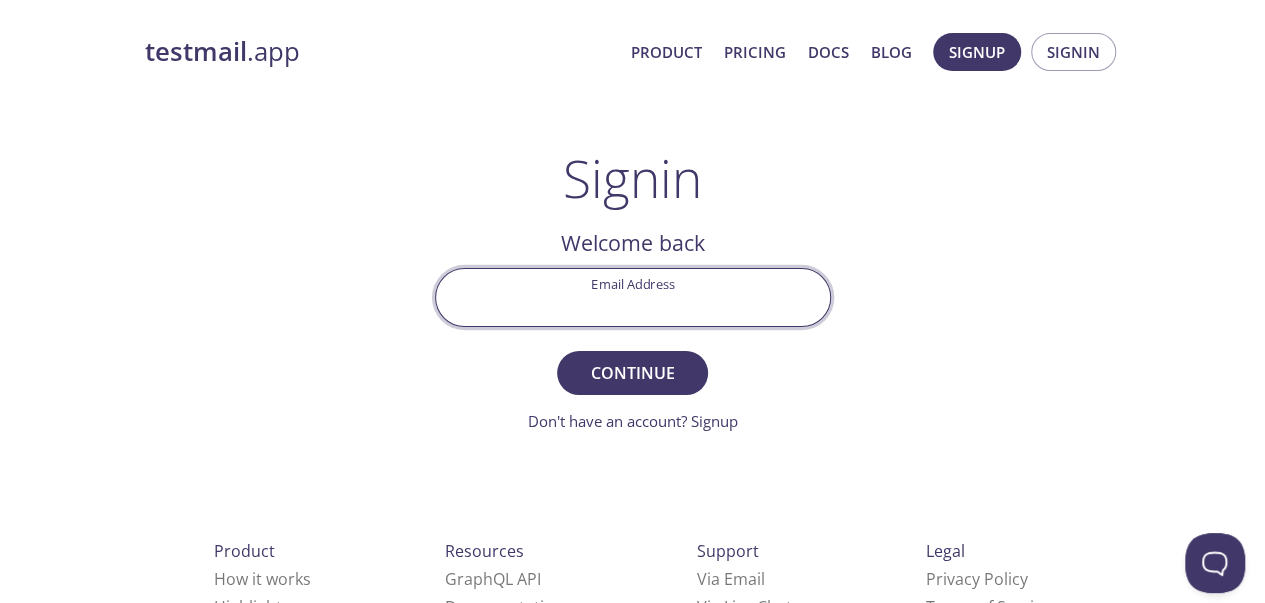 type on "[EMAIL_ADDRESS][DOMAIN_NAME]" 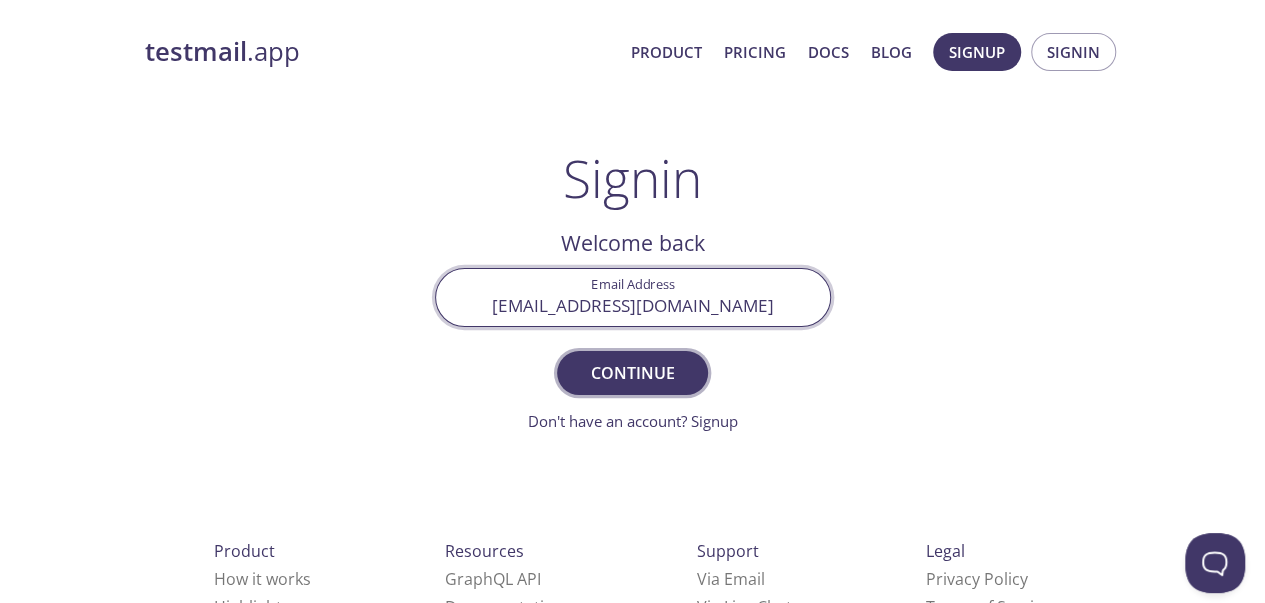 click on "Continue" at bounding box center [632, 373] 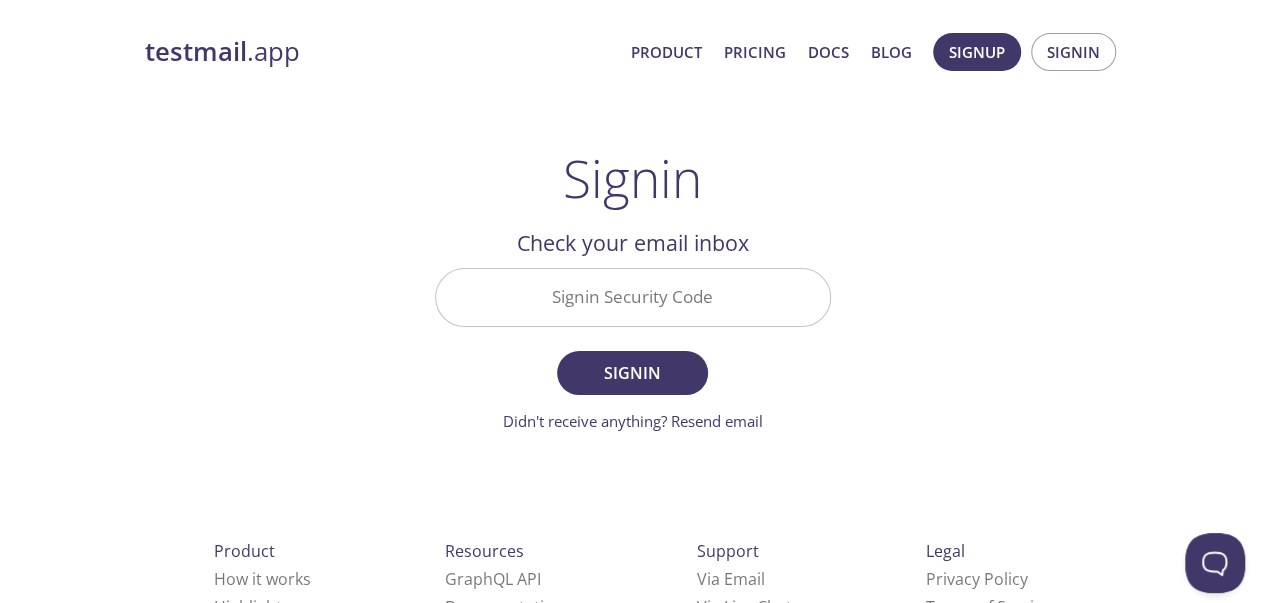 click on "Signin Security Code" at bounding box center [633, 297] 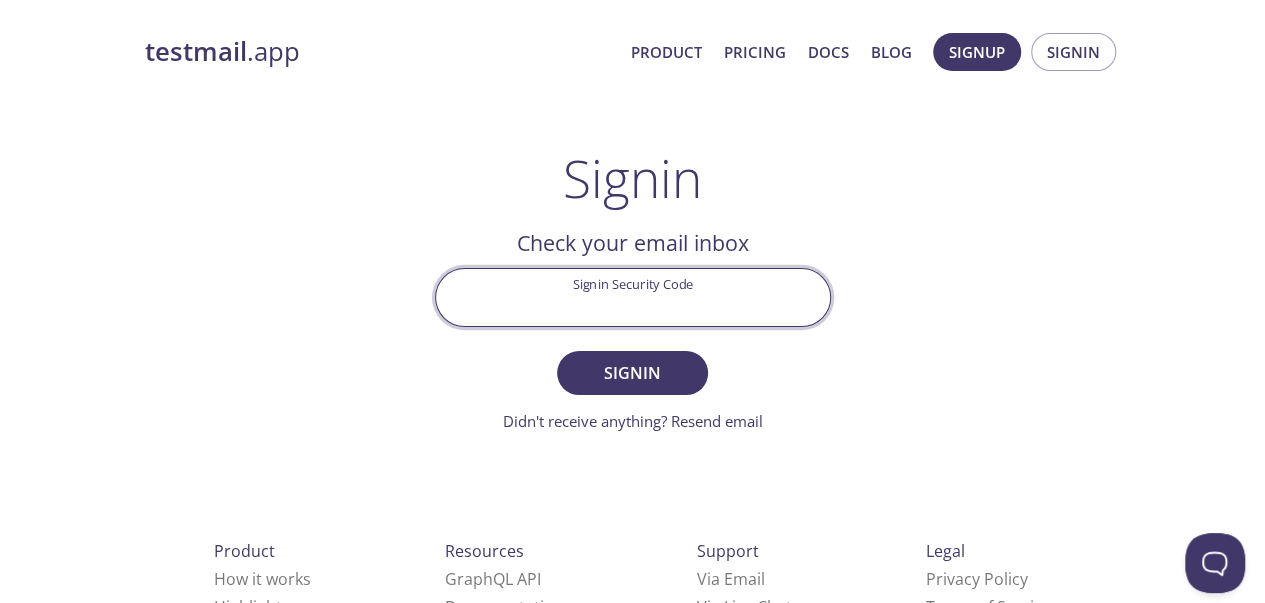 paste on "9W5EXFZ" 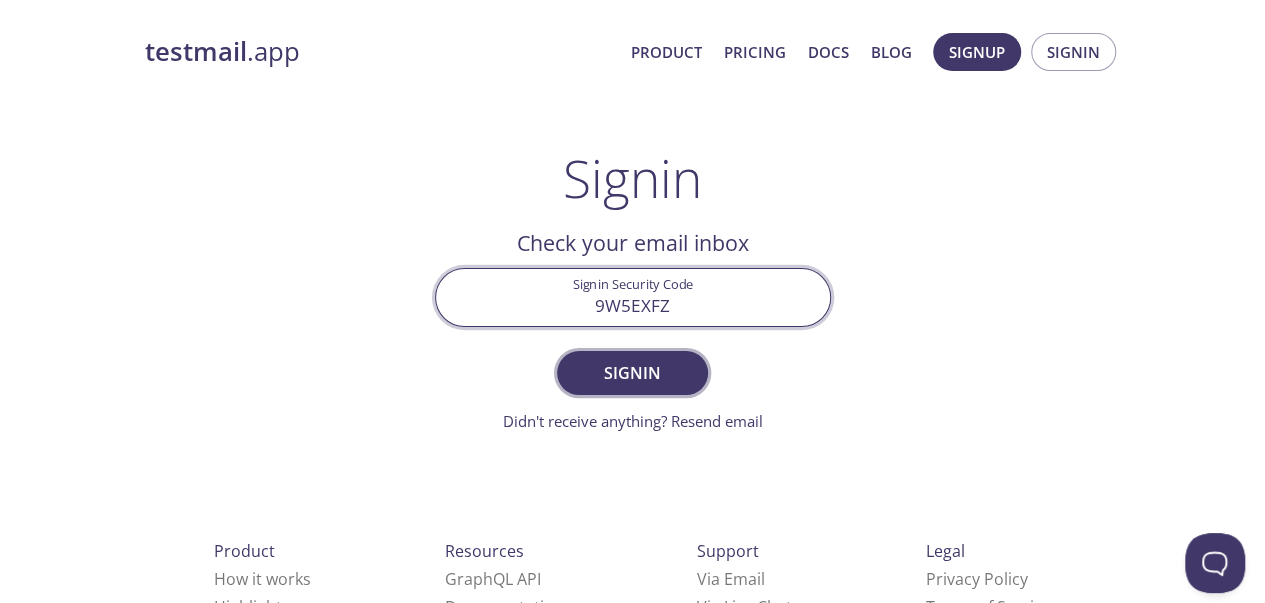 type on "9W5EXFZ" 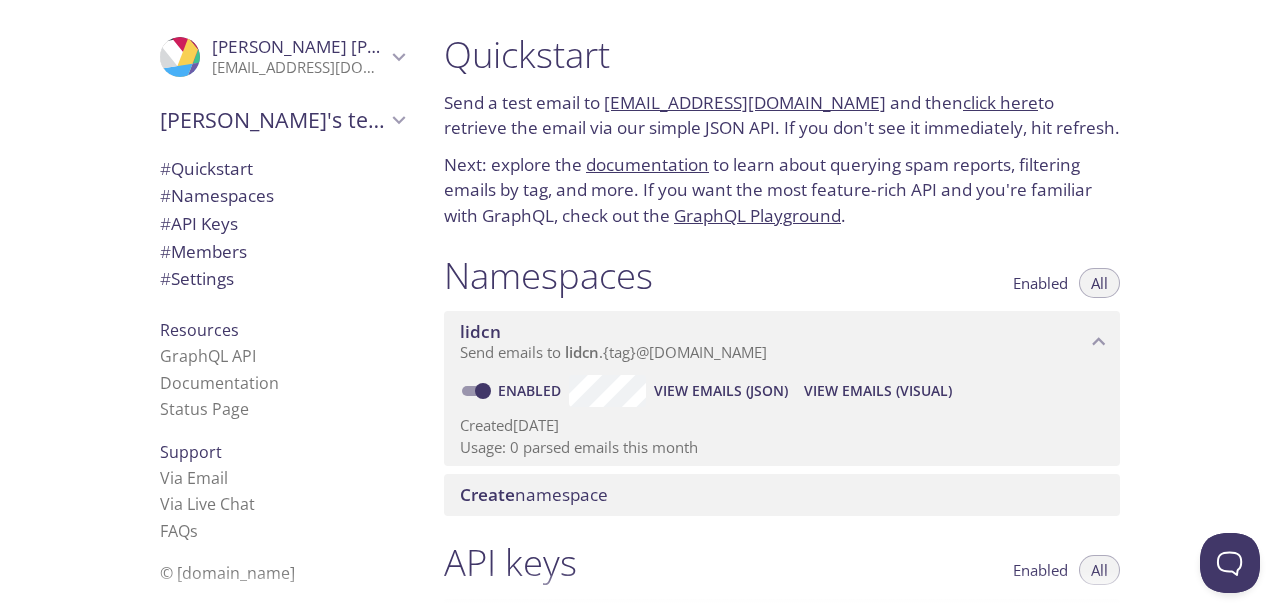 click on "Quickstart" at bounding box center [782, 54] 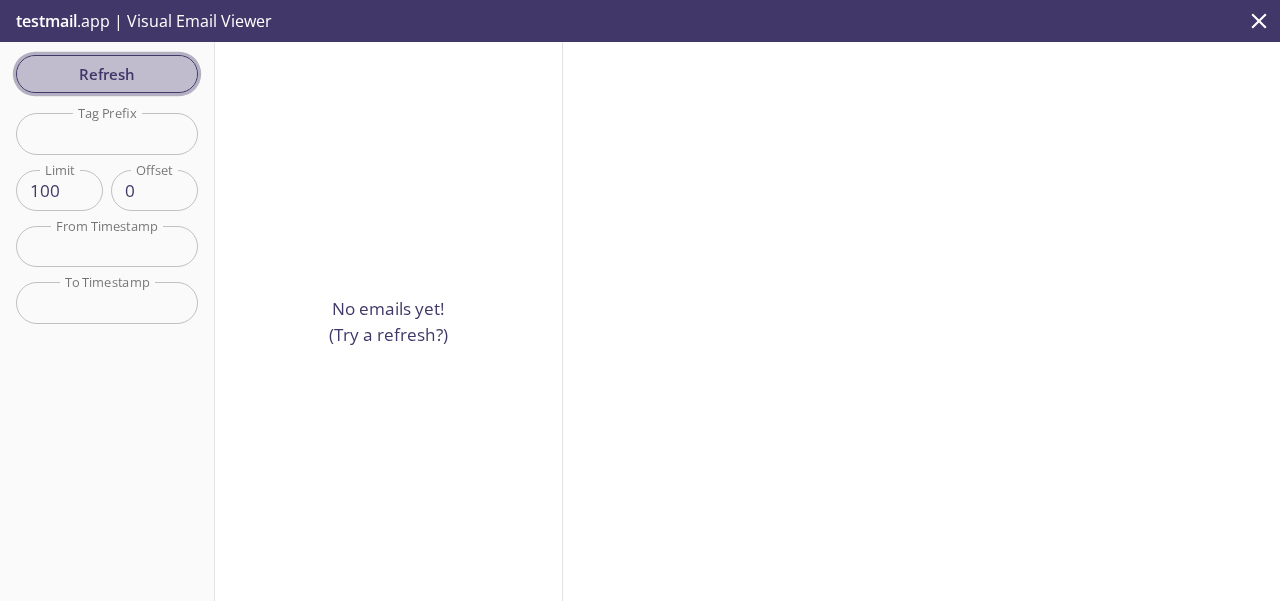 click on "Refresh" at bounding box center [107, 74] 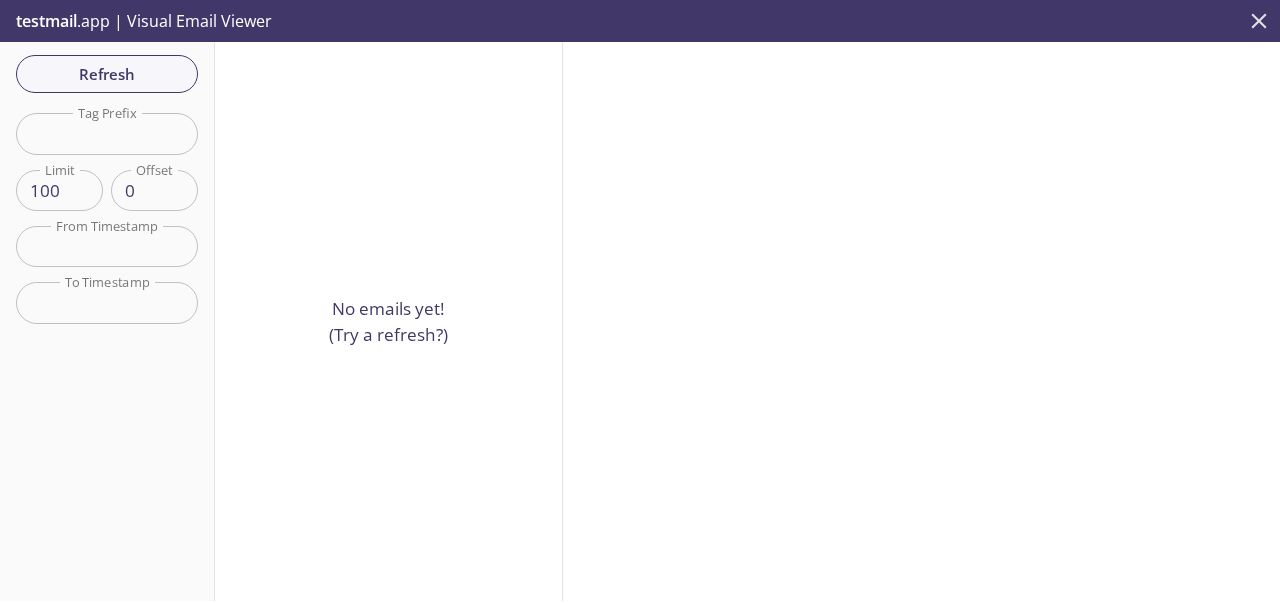 click 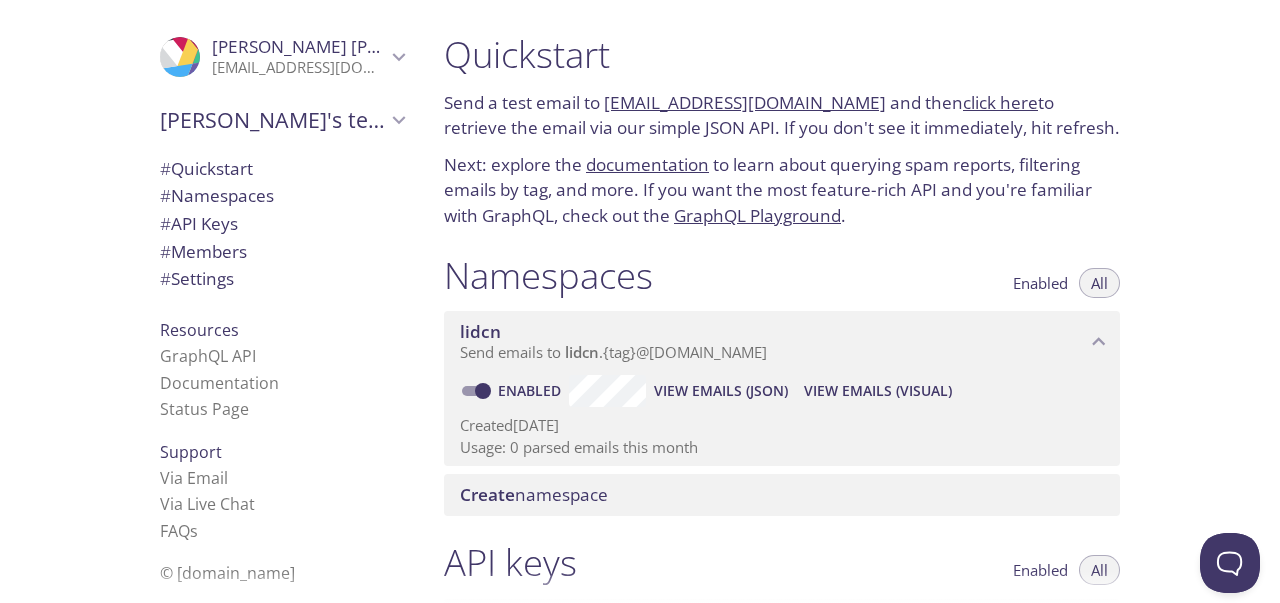 click on "Send emails to   lidcn . {tag} @[DOMAIN_NAME]" at bounding box center (773, 353) 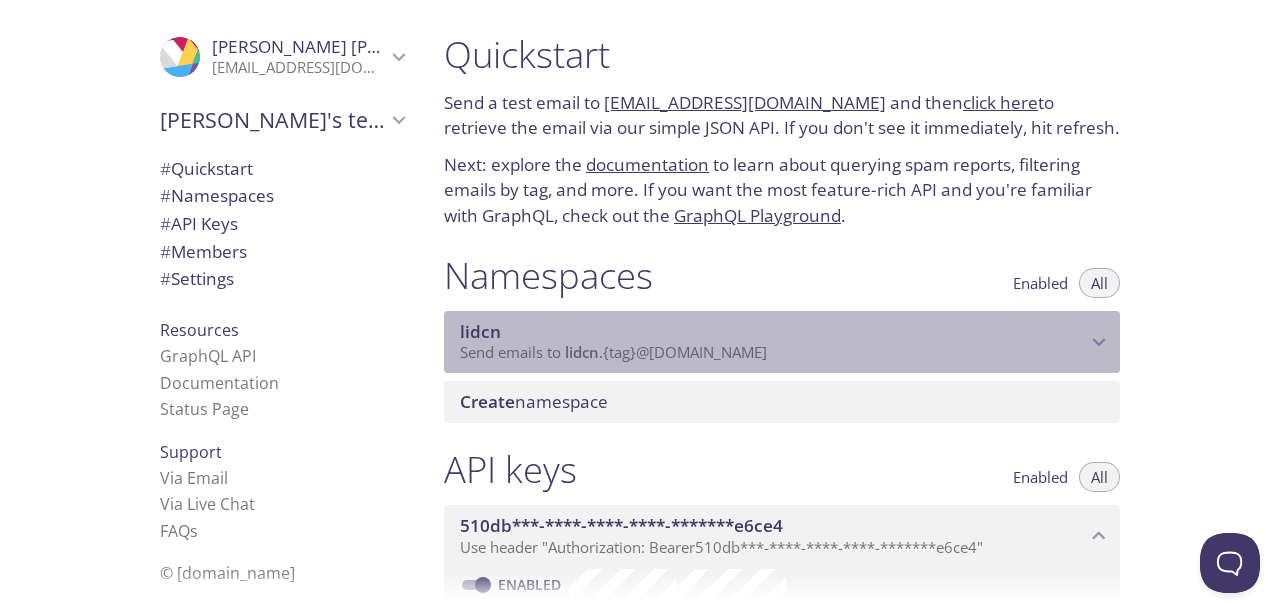 click on "lidcn" at bounding box center [773, 332] 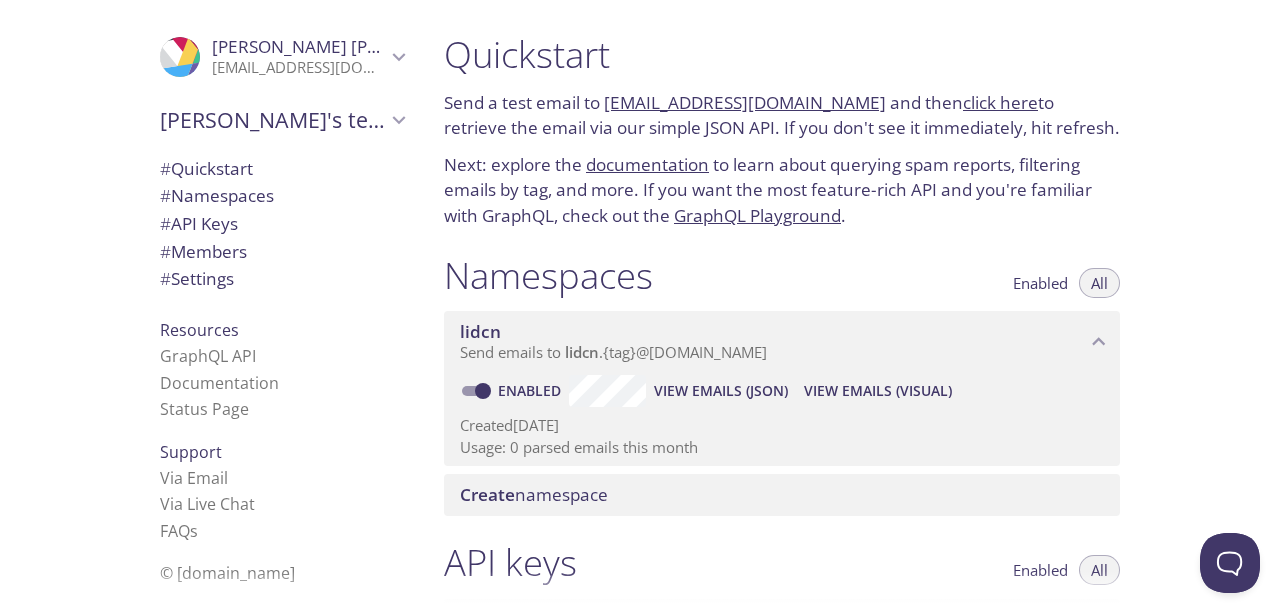 click on "[PERSON_NAME]'s team" at bounding box center [273, 120] 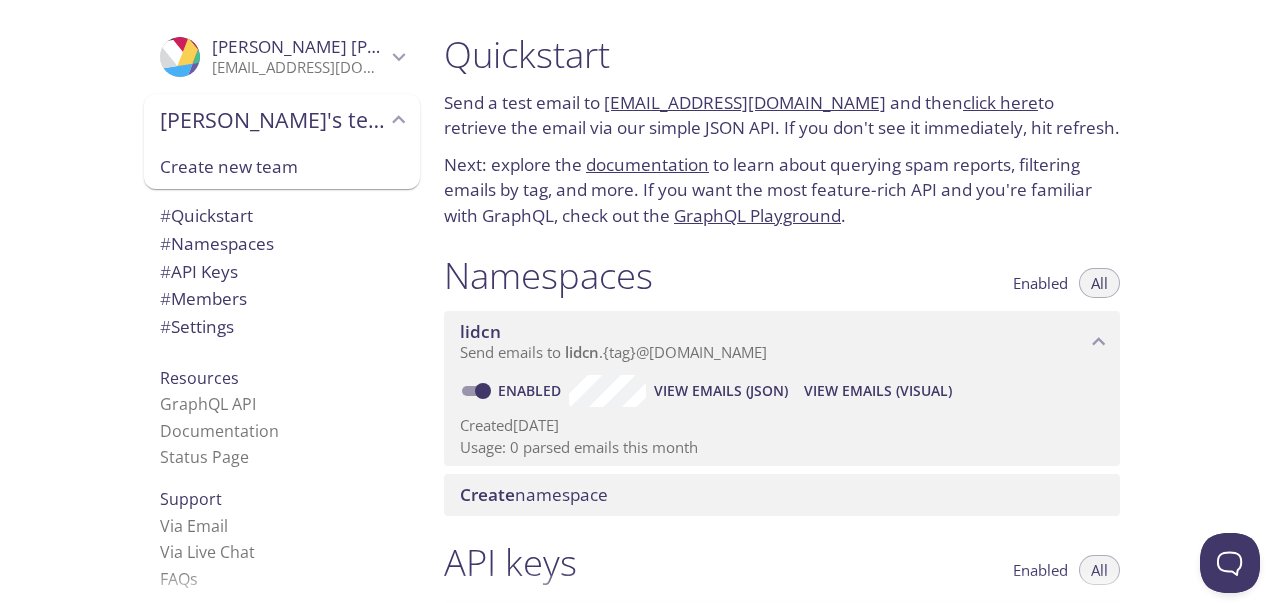 click on "[PERSON_NAME]'s team" at bounding box center [273, 120] 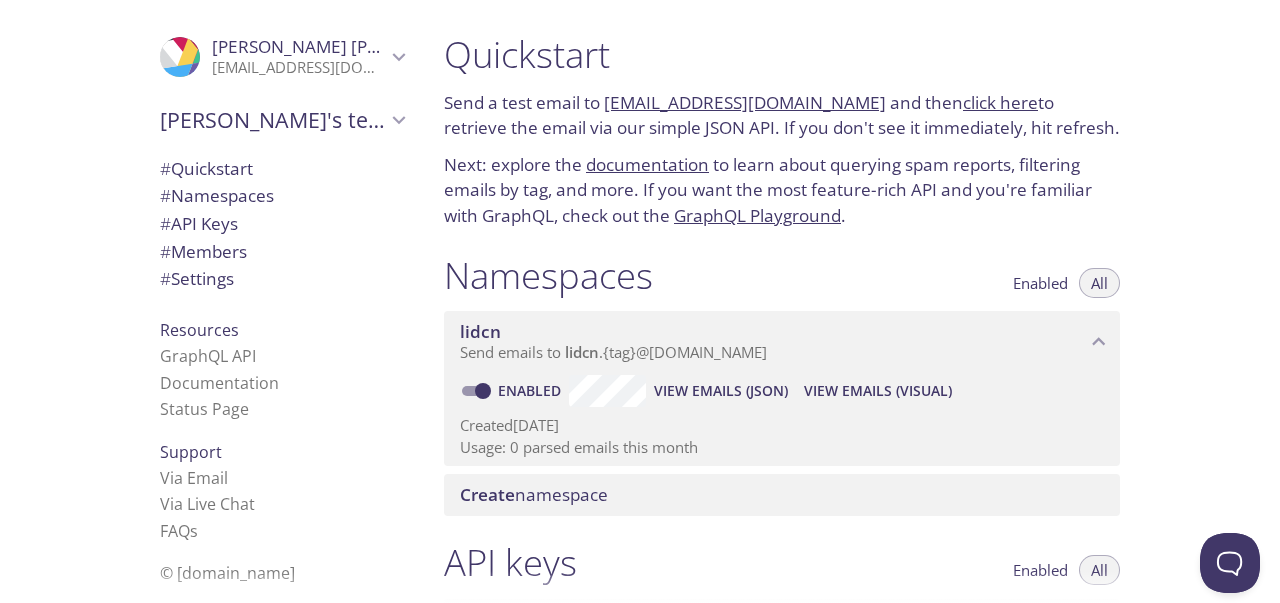 click on "[PERSON_NAME]'s team" at bounding box center (273, 120) 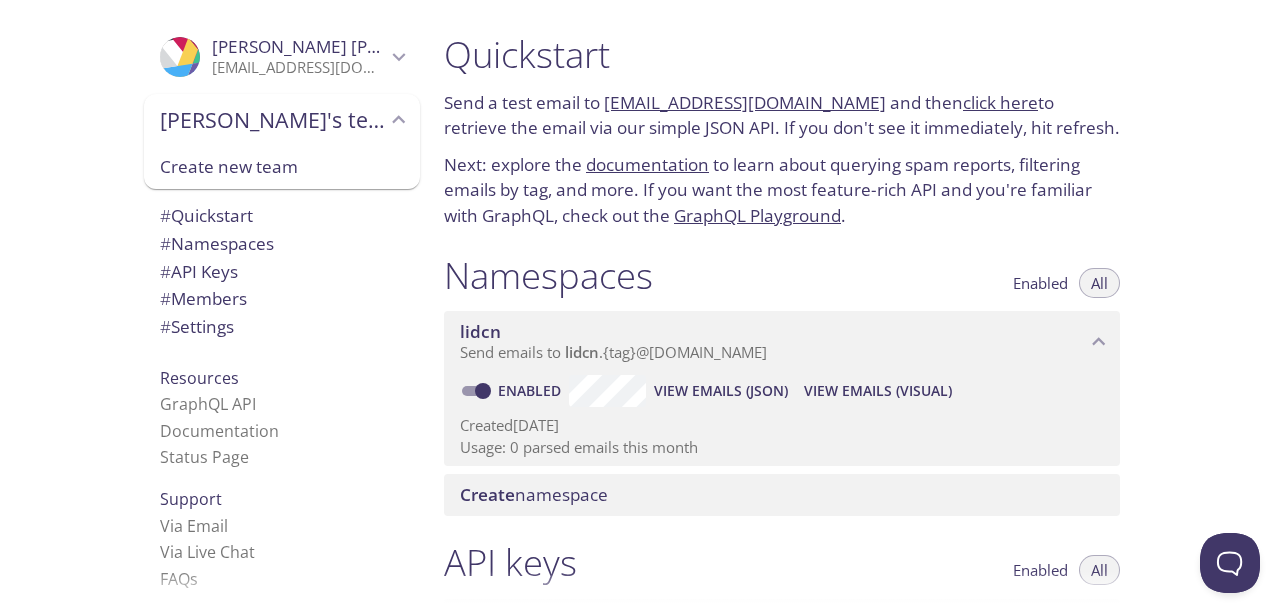 click on "[EMAIL_ADDRESS][DOMAIN_NAME]" at bounding box center (299, 68) 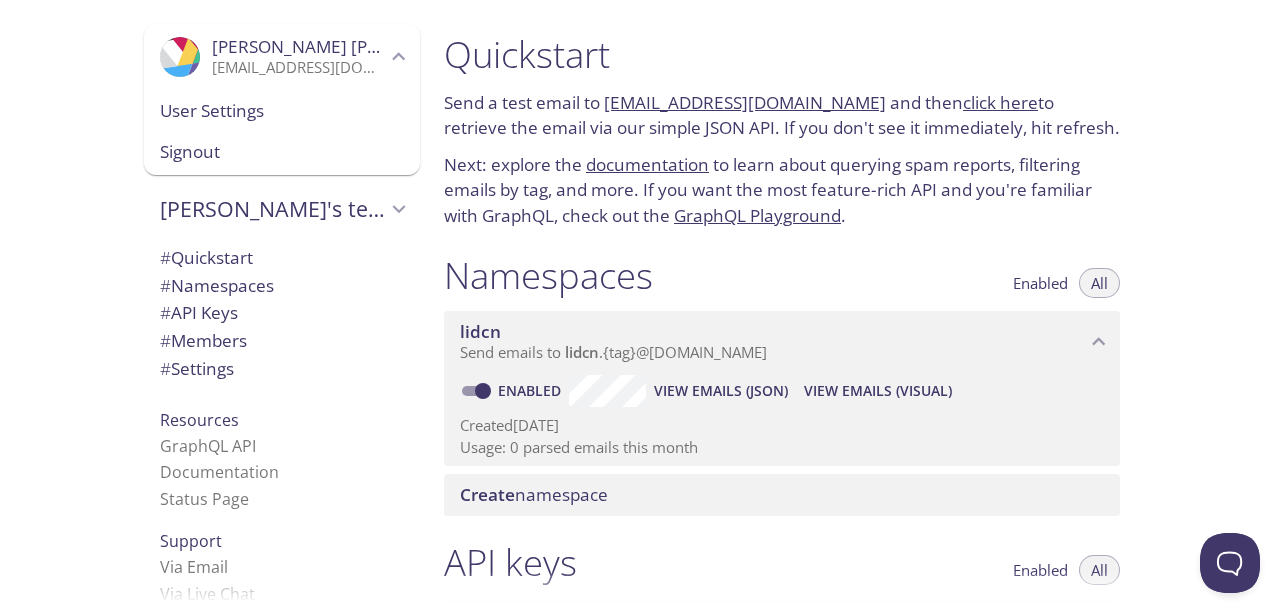 click on "User Settings" at bounding box center [282, 111] 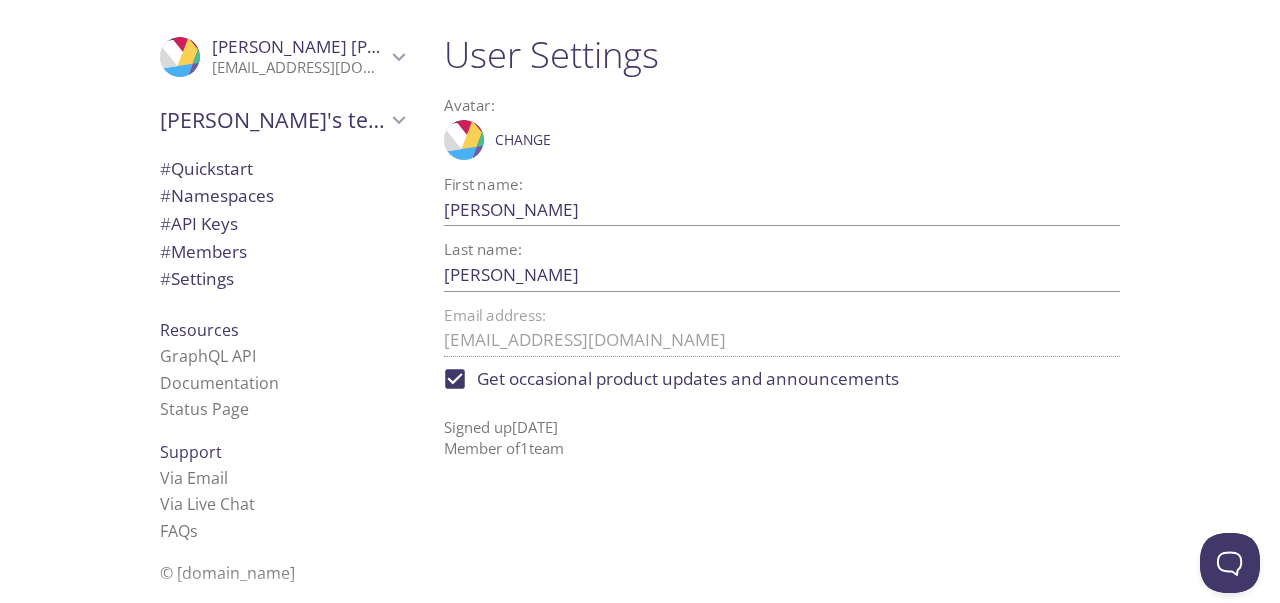 click on "User Settings Avatar:
.cls-1 {
fill: #6d5ca8;
}
.cls-2 {
fill: #3fc191;
}
.cls-3 {
fill: #3b4752;
}
.cls-4 {
fill: #ce1e5b;
}
.cls-5 {
fill: #f8d053;
}
.cls-6 {
fill: #48b0f7;
}
.cls-7 {
fill: #d7d9db;
}
ProfilePic Change Save First name: [PERSON_NAME] Save Last name: [PERSON_NAME] Save Email address: [EMAIL_ADDRESS][DOMAIN_NAME] Get occasional product updates and announcements Signed up  [DATE] Member of  1  team" at bounding box center (854, 301) 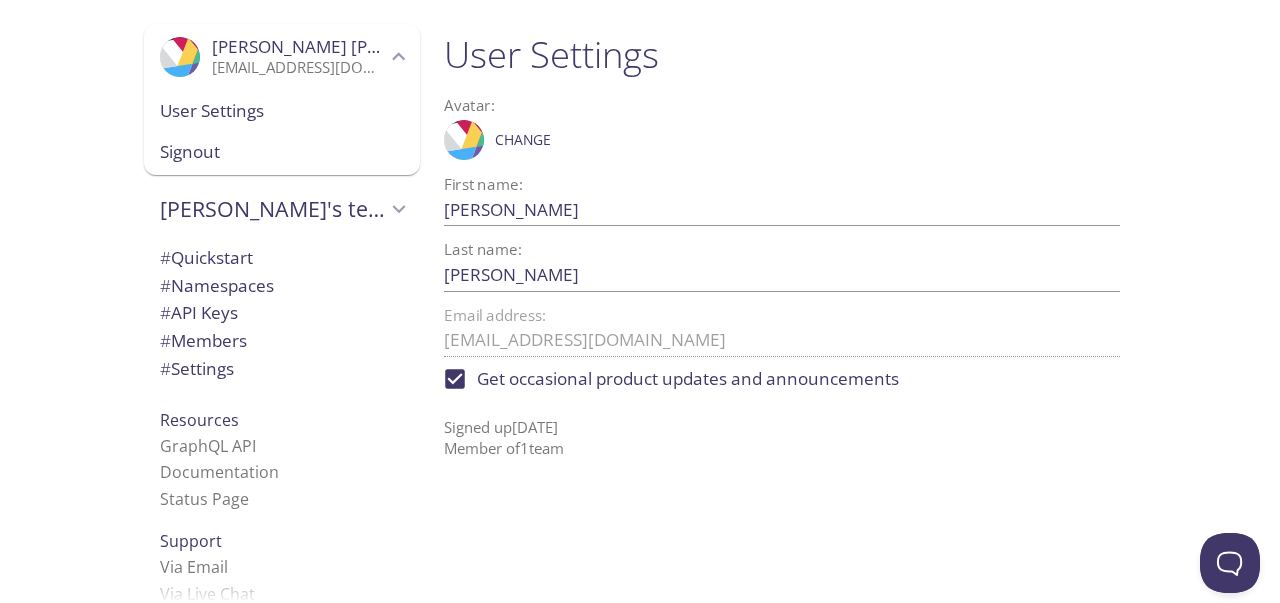 click on "Signout" at bounding box center (282, 152) 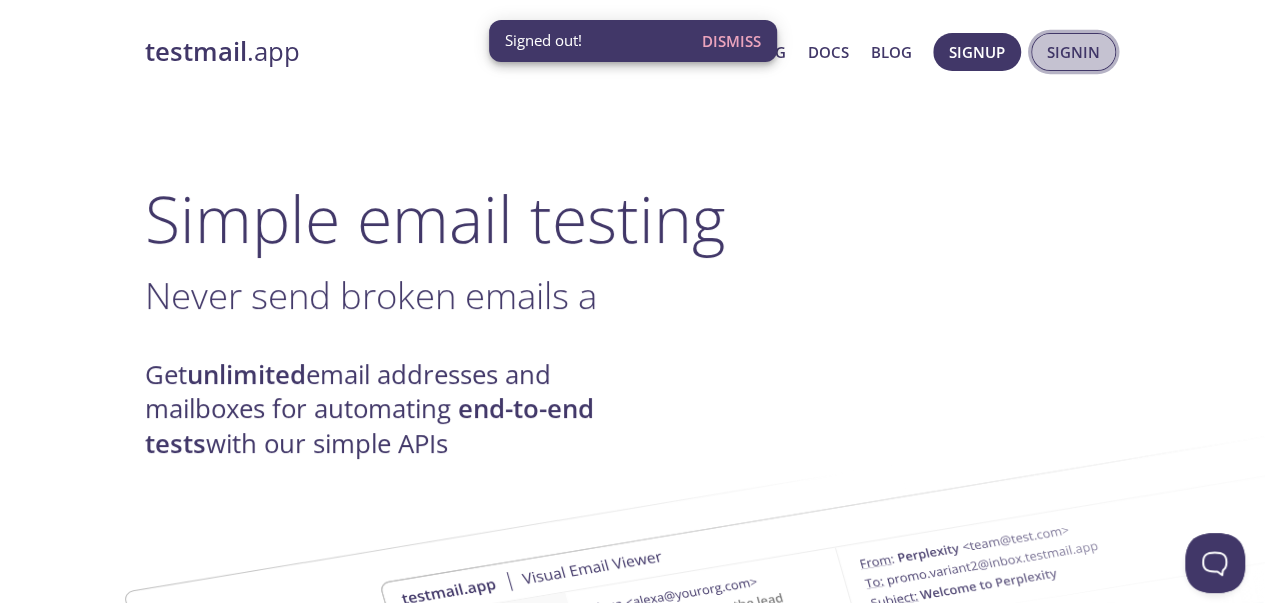 click on "Signin" at bounding box center [1073, 52] 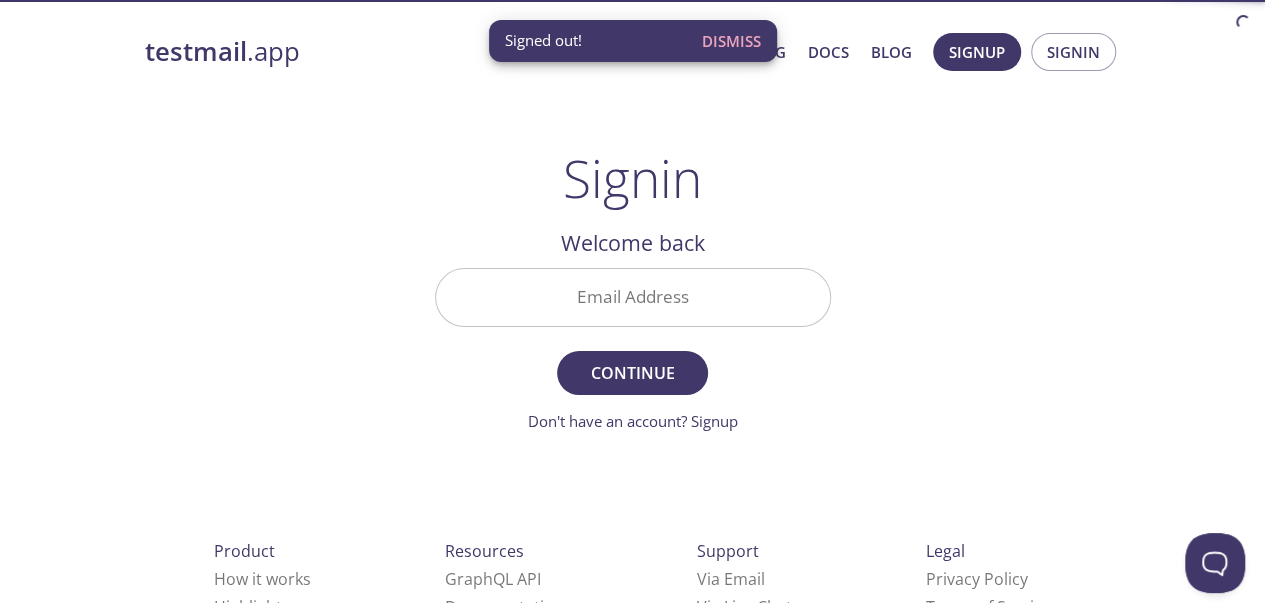 click on "Email Address" at bounding box center [633, 297] 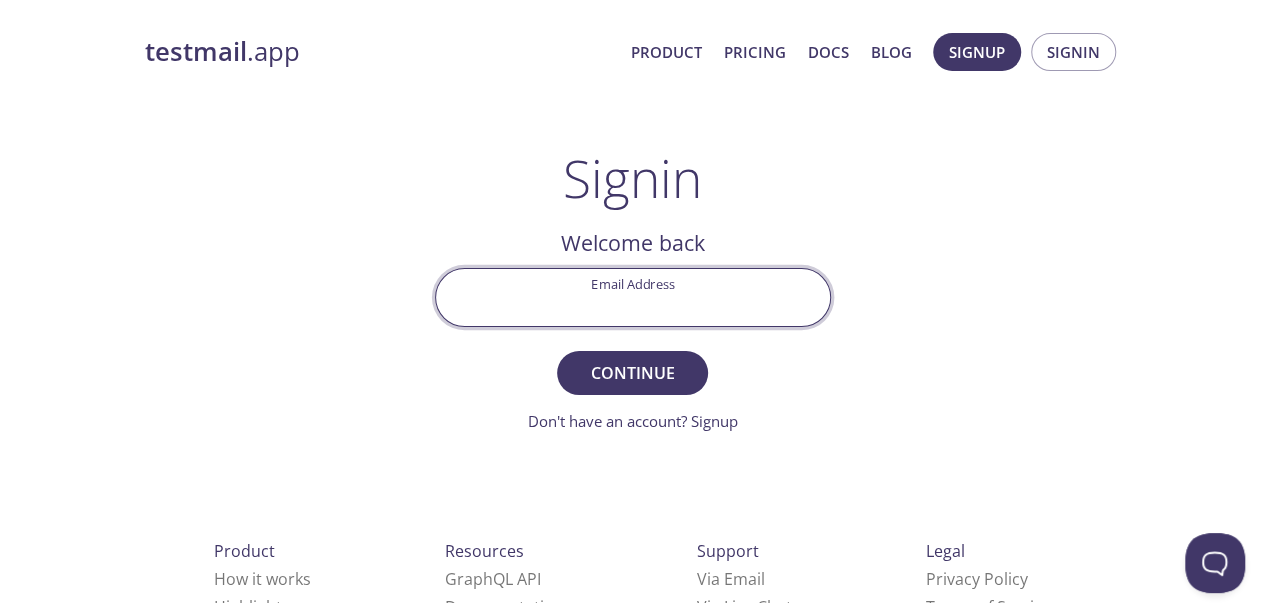 paste on "[EMAIL_ADDRESS][DOMAIN_NAME]" 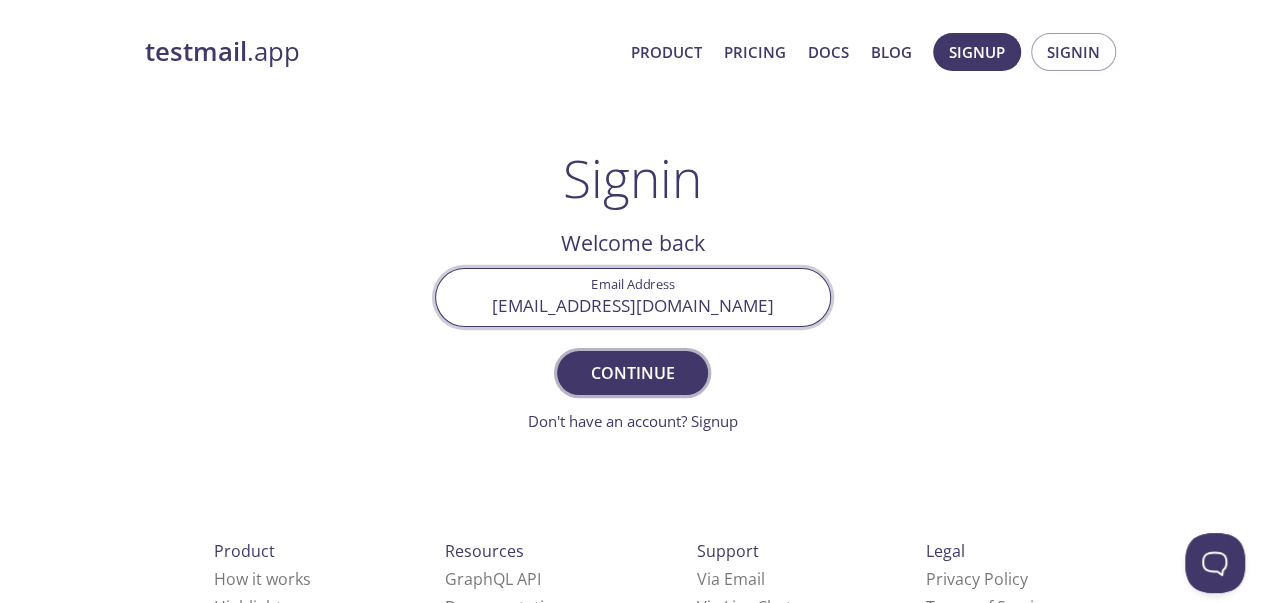 type on "[EMAIL_ADDRESS][DOMAIN_NAME]" 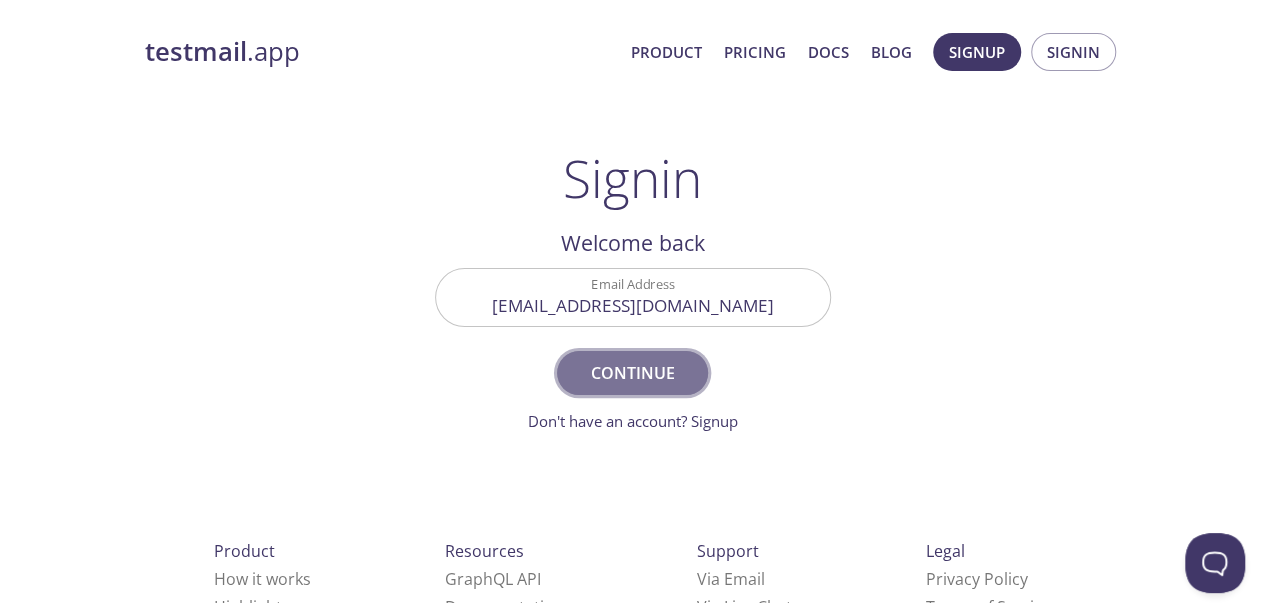 click on "Continue" at bounding box center [632, 373] 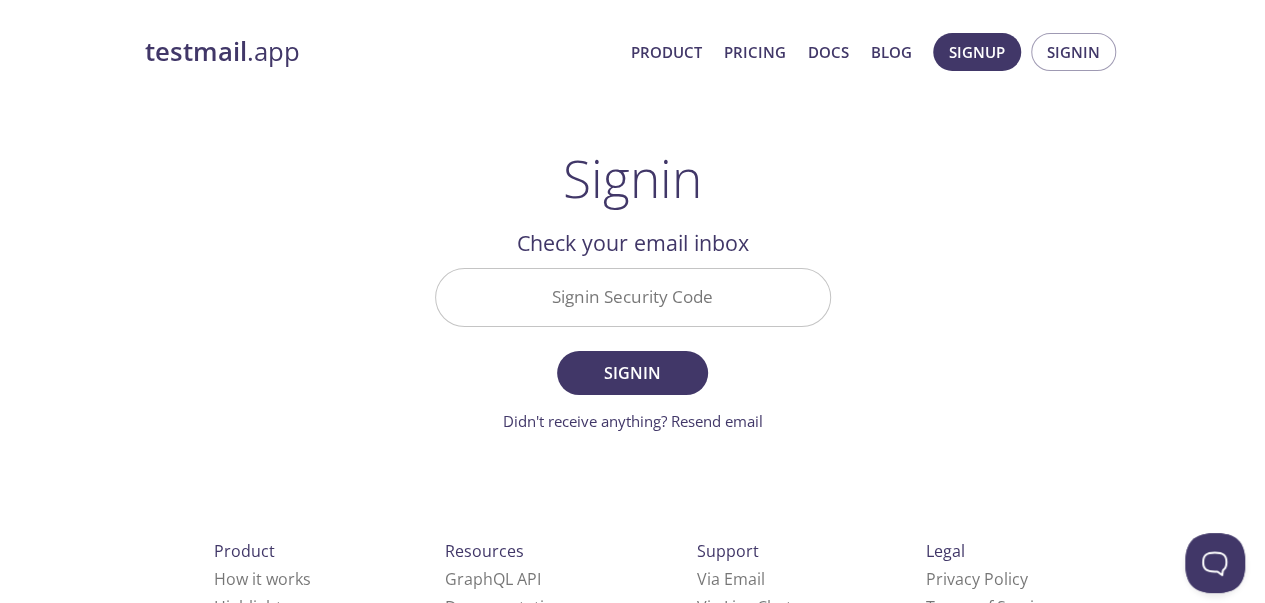 click on "Signin Security Code" at bounding box center [633, 297] 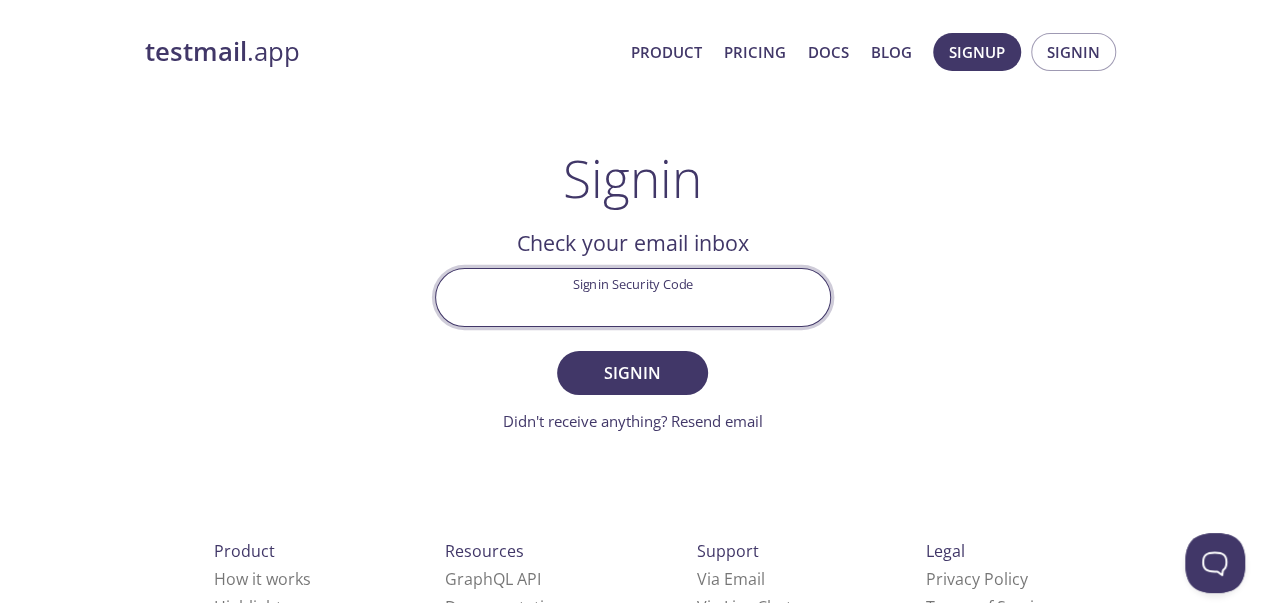 paste on "6H9W66V" 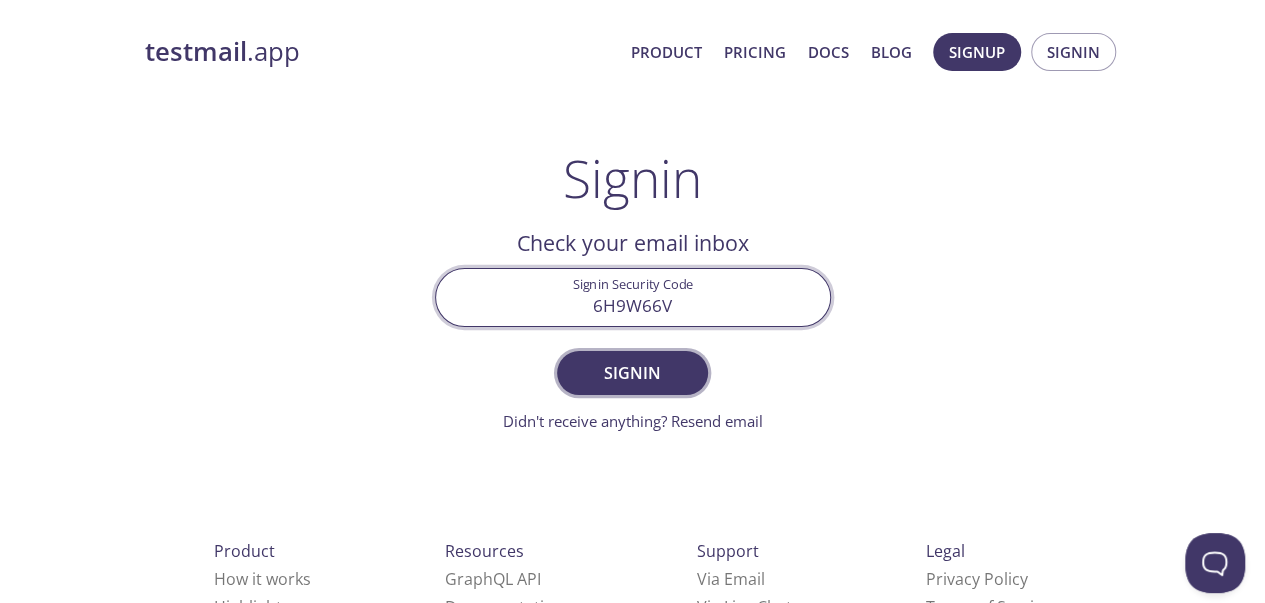 type on "6H9W66V" 